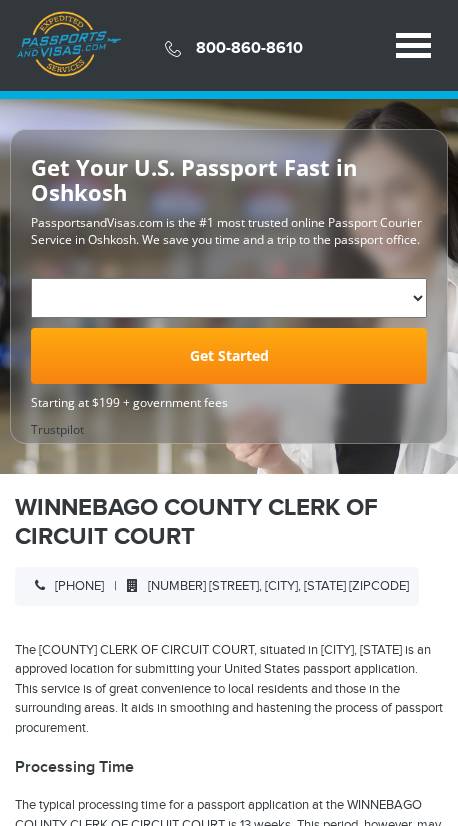 scroll, scrollTop: 0, scrollLeft: 0, axis: both 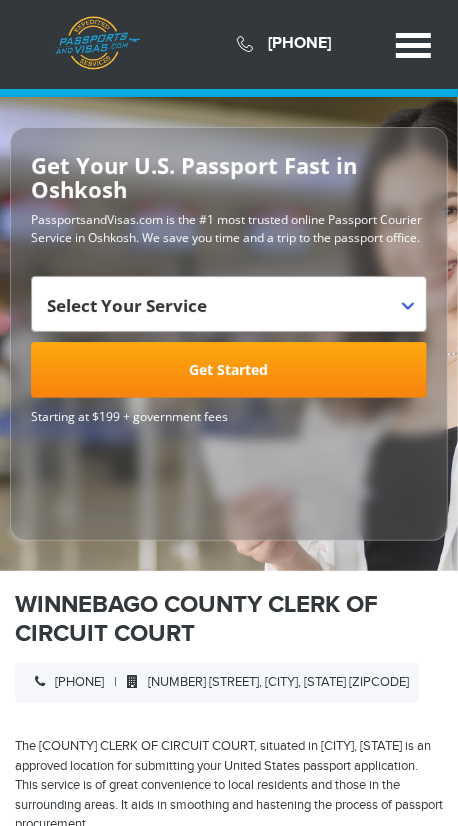 click at bounding box center (416, 290) 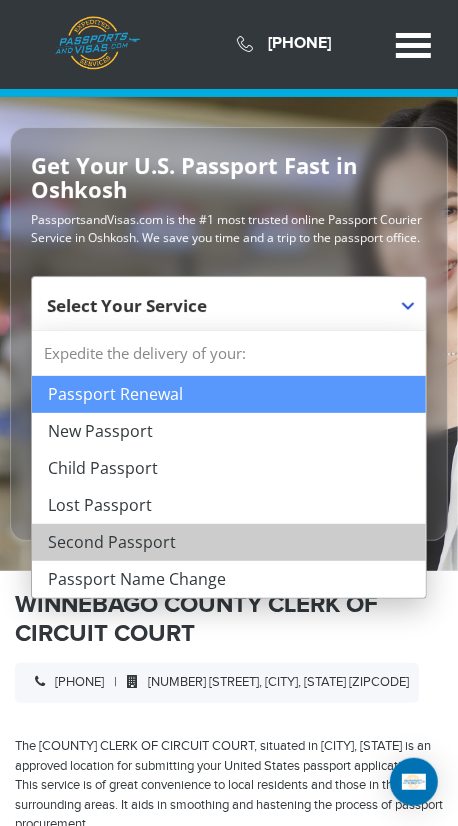 select on "**********" 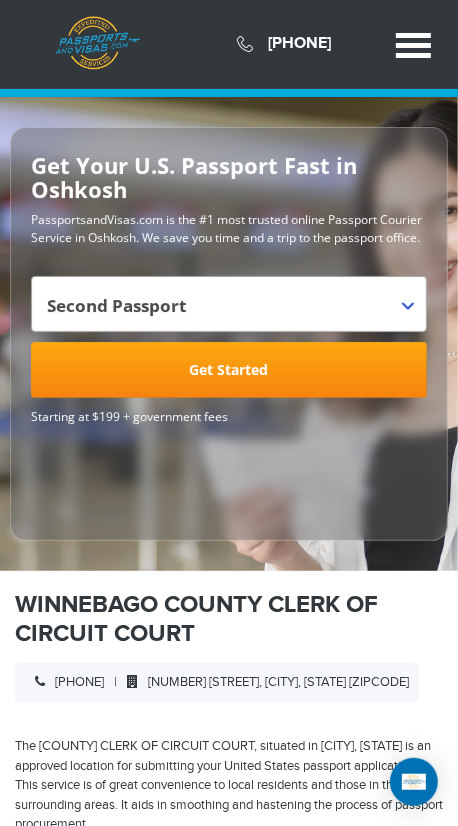 click on "Get Started" at bounding box center [229, 370] 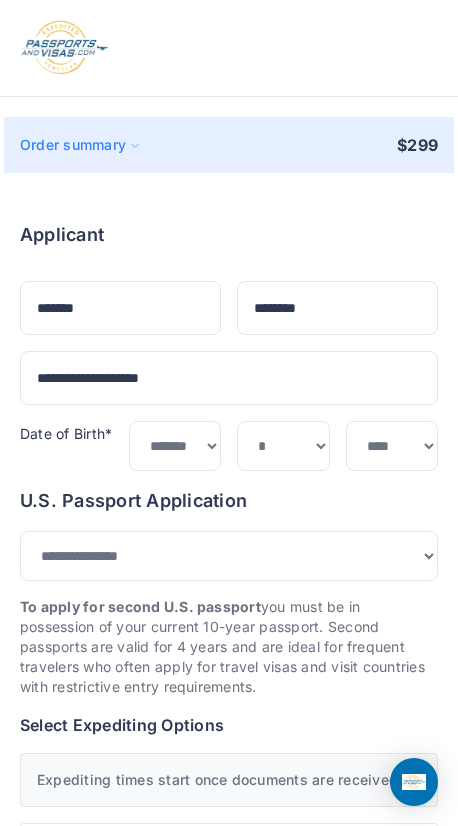 select on "**********" 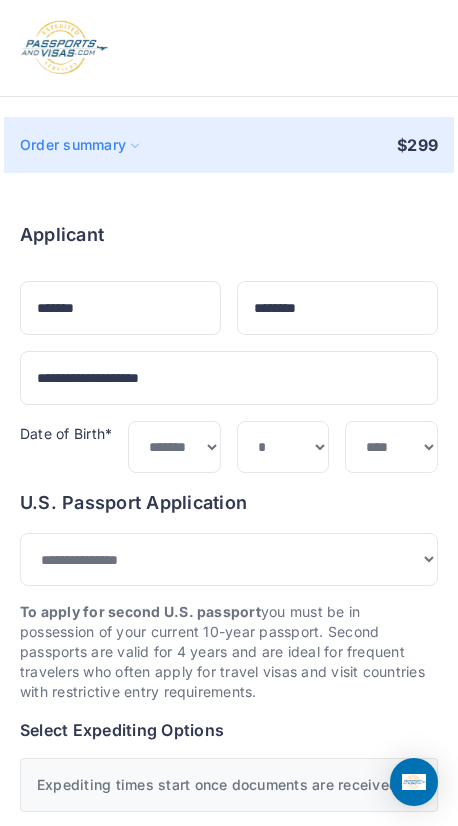 scroll, scrollTop: 0, scrollLeft: 0, axis: both 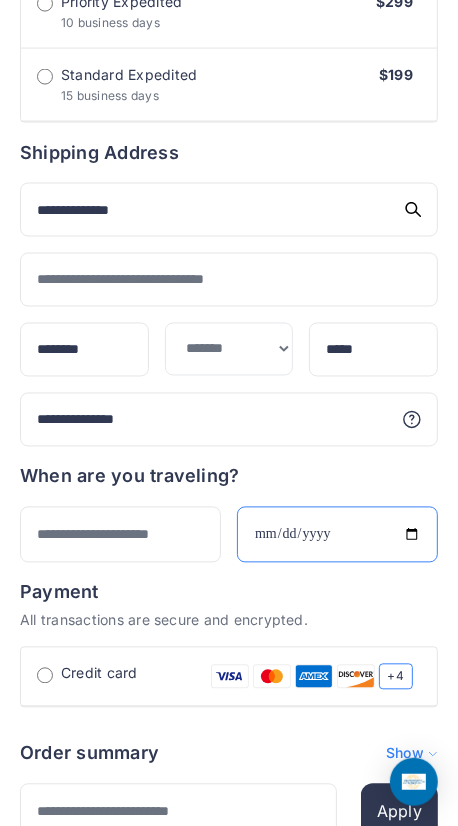 click on "**********" at bounding box center (337, 535) 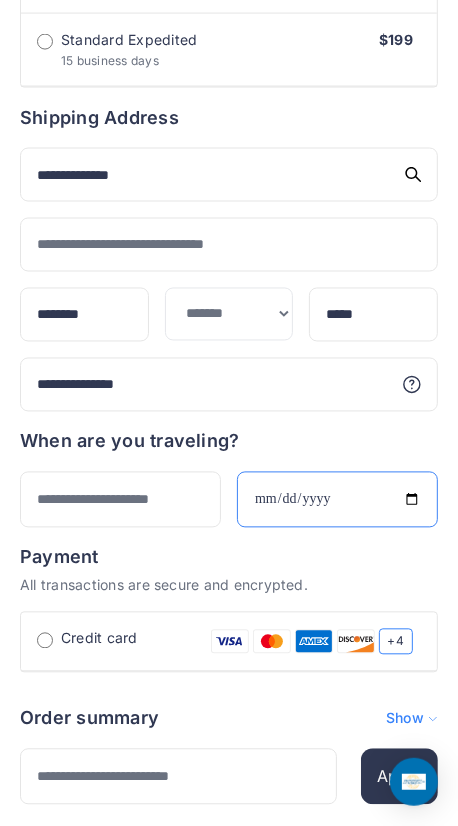 scroll, scrollTop: 1070, scrollLeft: 0, axis: vertical 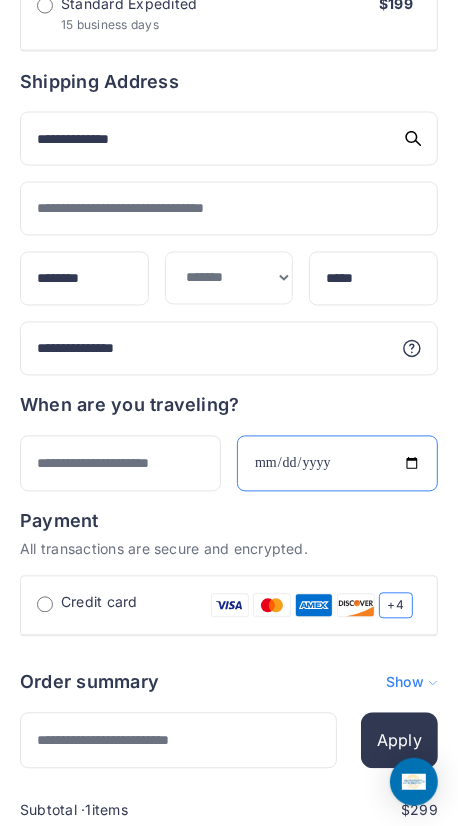 type on "**********" 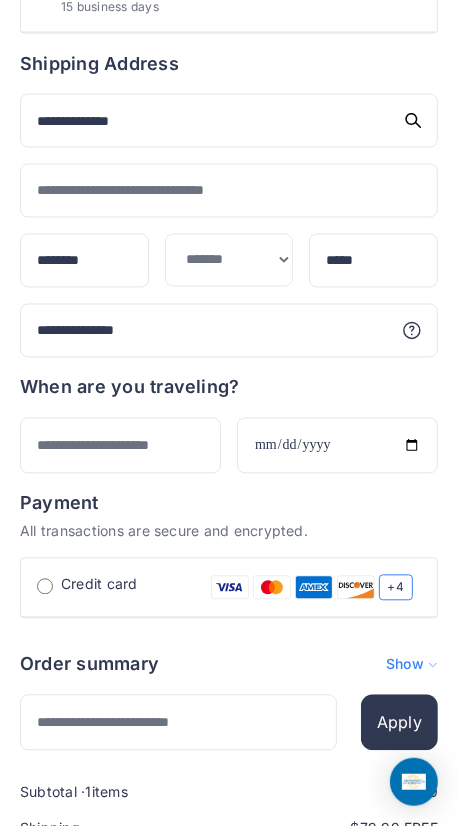 click at bounding box center (229, 645) 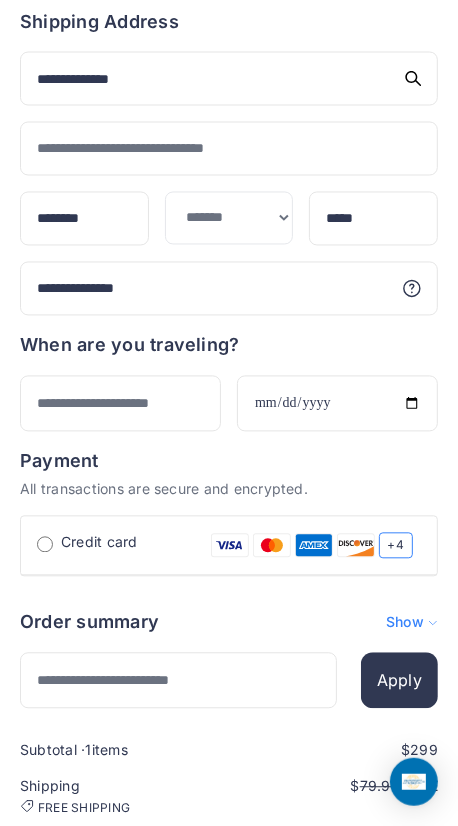 scroll, scrollTop: 1160, scrollLeft: 0, axis: vertical 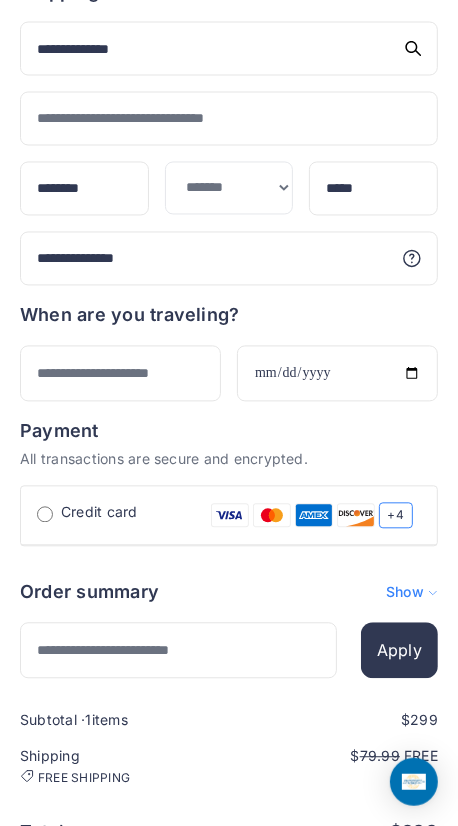 type on "**********" 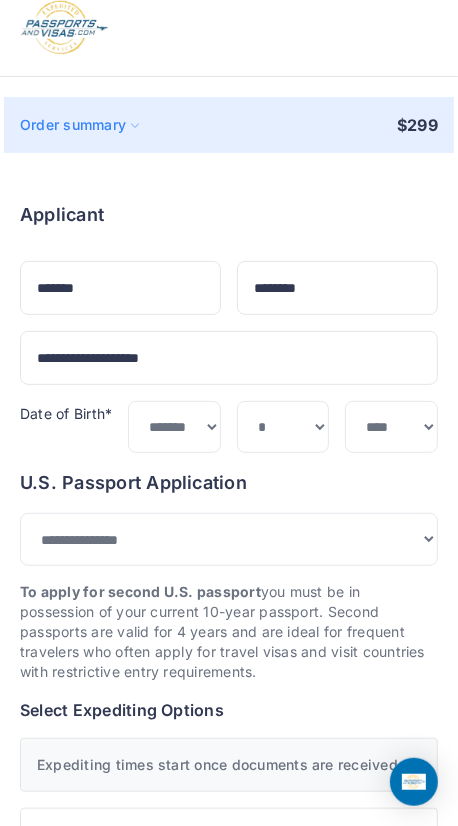 scroll, scrollTop: 0, scrollLeft: 0, axis: both 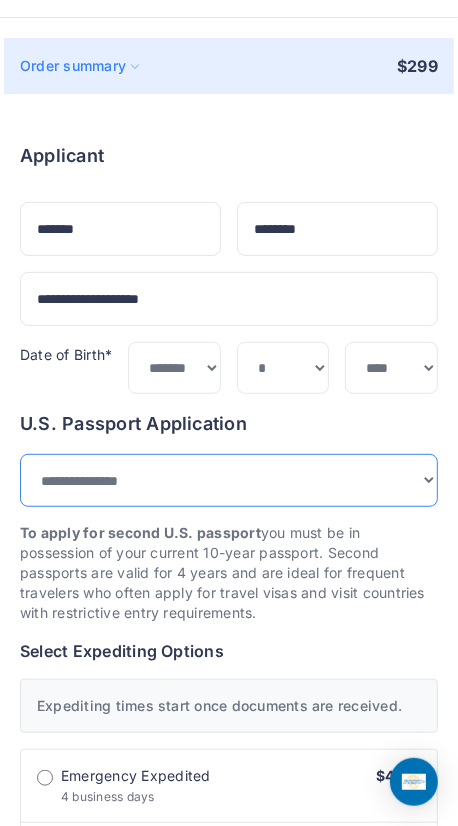 click on "**********" at bounding box center [229, 480] 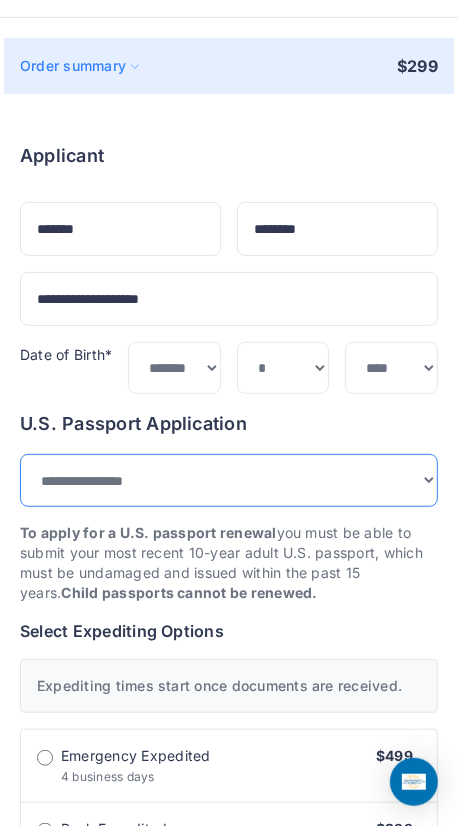click on "**********" at bounding box center [229, 480] 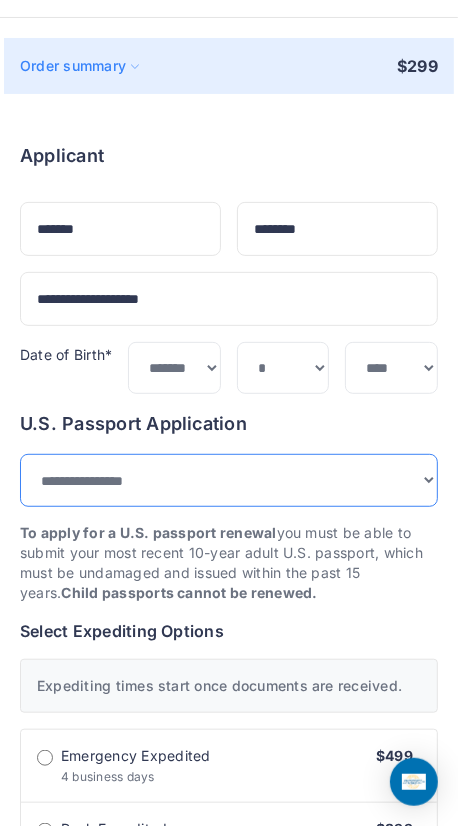 select on "***" 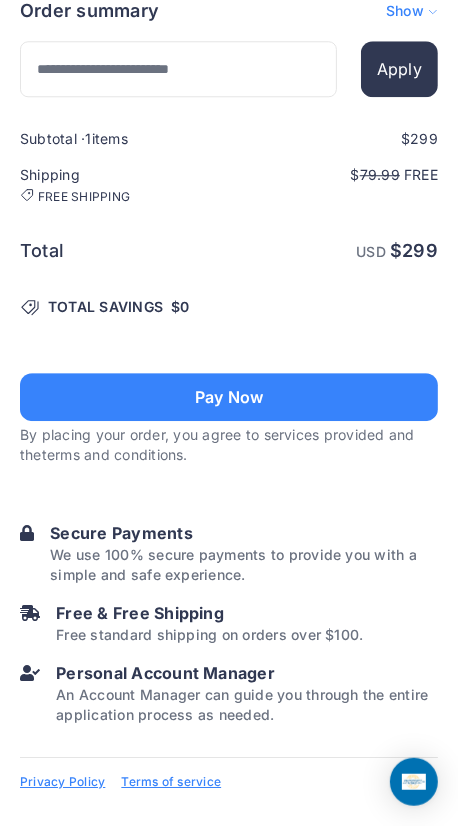 scroll, scrollTop: 1956, scrollLeft: 0, axis: vertical 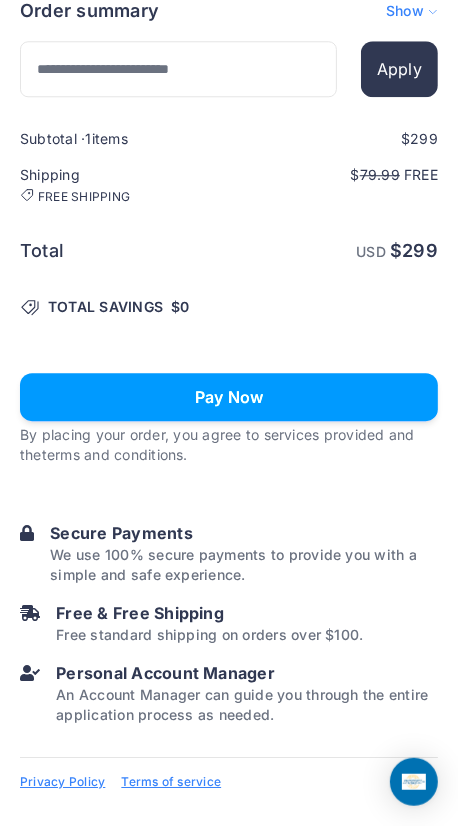 click on "Pay Now" at bounding box center [229, 397] 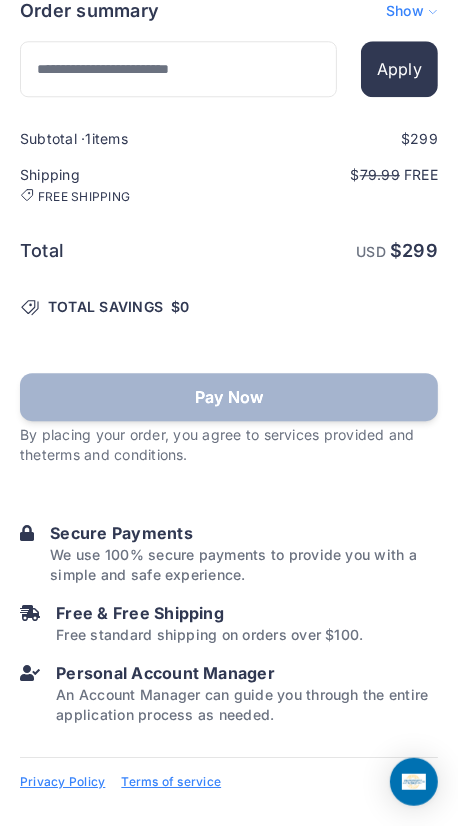 scroll, scrollTop: 2022, scrollLeft: 0, axis: vertical 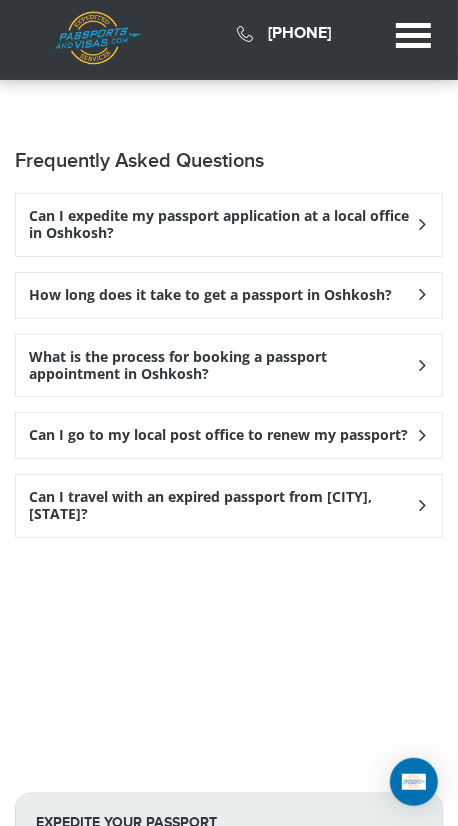 click on "Can I travel with an expired passport from [CITY], [STATE]?" at bounding box center [222, 225] 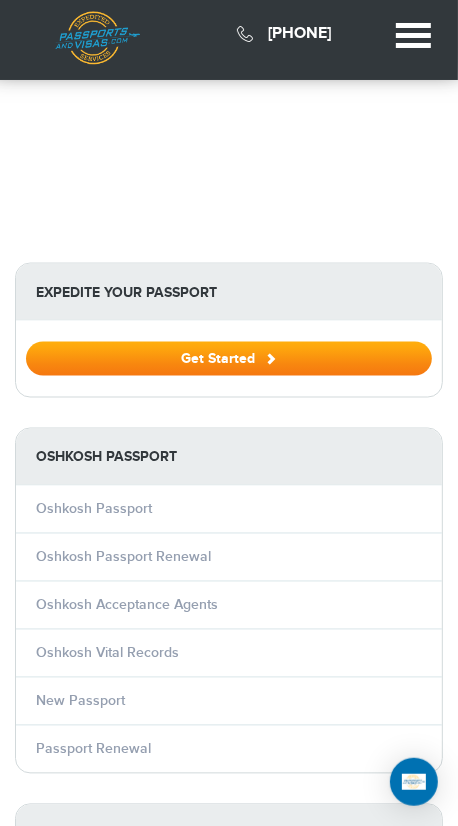 scroll, scrollTop: 3297, scrollLeft: 0, axis: vertical 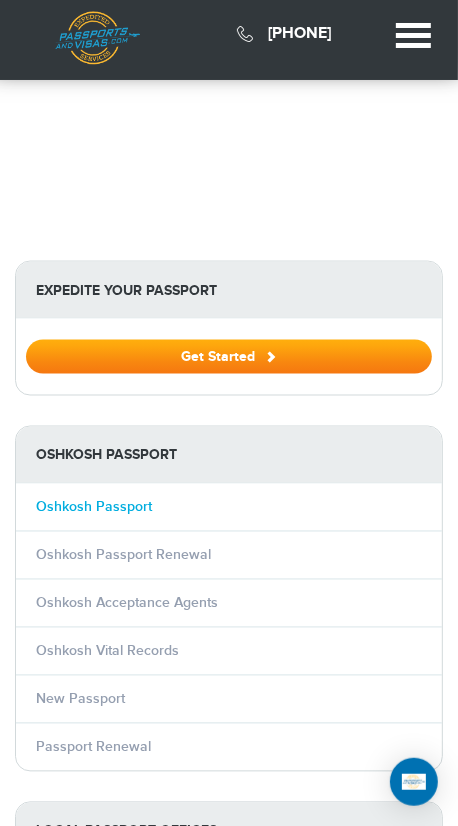 click on "Oshkosh Passport" at bounding box center (94, 507) 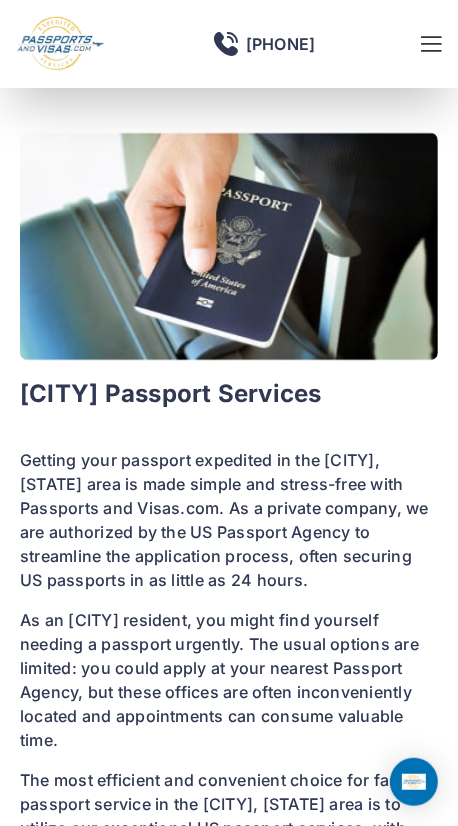 scroll, scrollTop: 0, scrollLeft: 0, axis: both 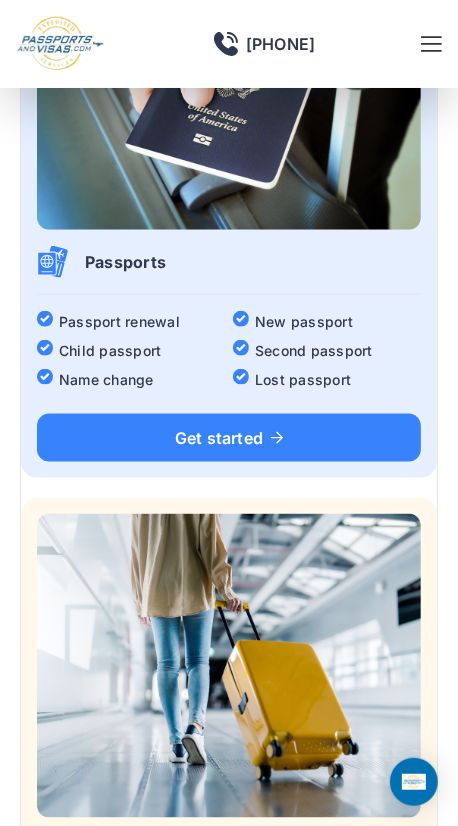 click on "Second passport" at bounding box center [327, 350] 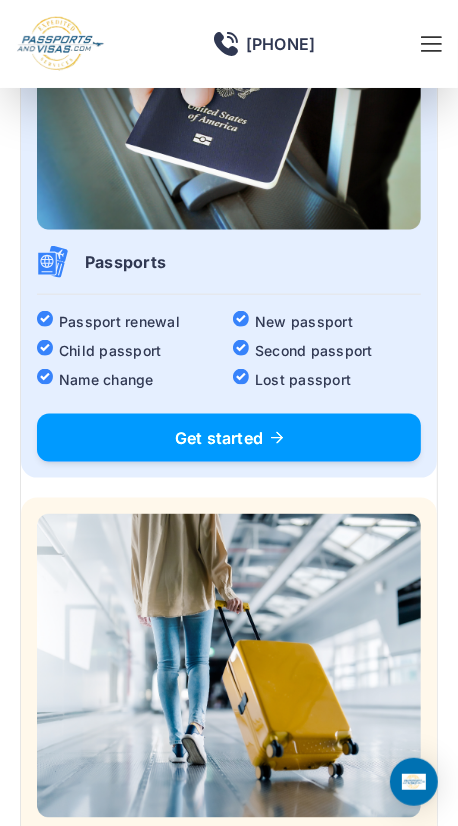 click on "Get started" at bounding box center (229, 438) 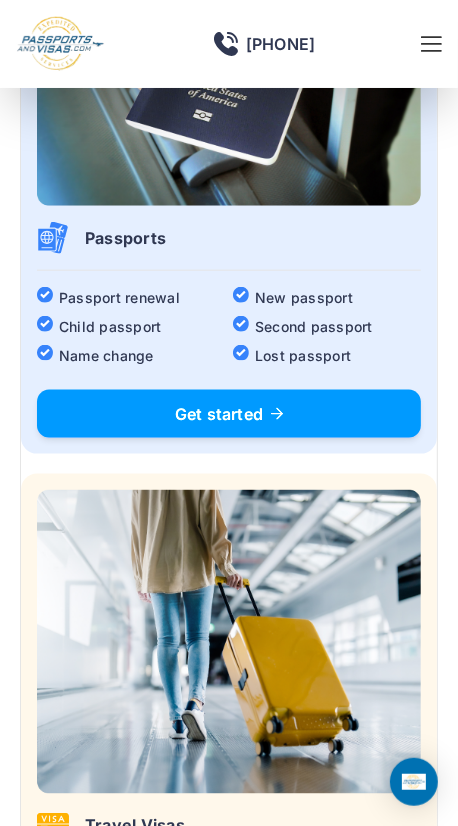 scroll, scrollTop: 3103, scrollLeft: 0, axis: vertical 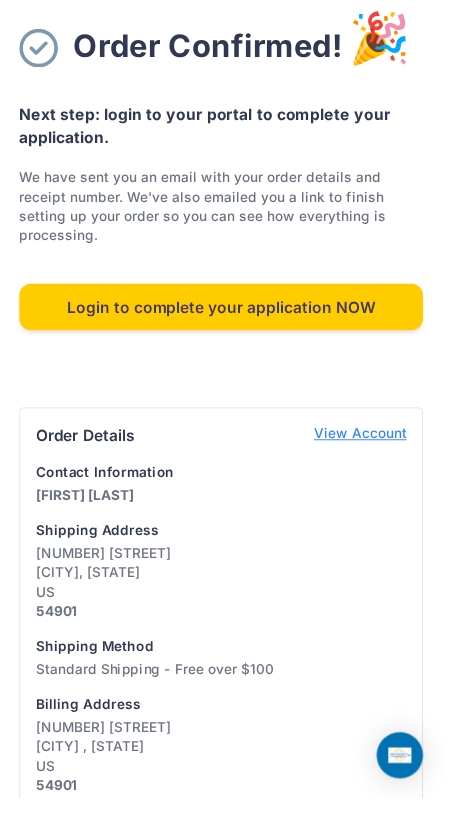 click on "Login to complete your application NOW" at bounding box center (229, 318) 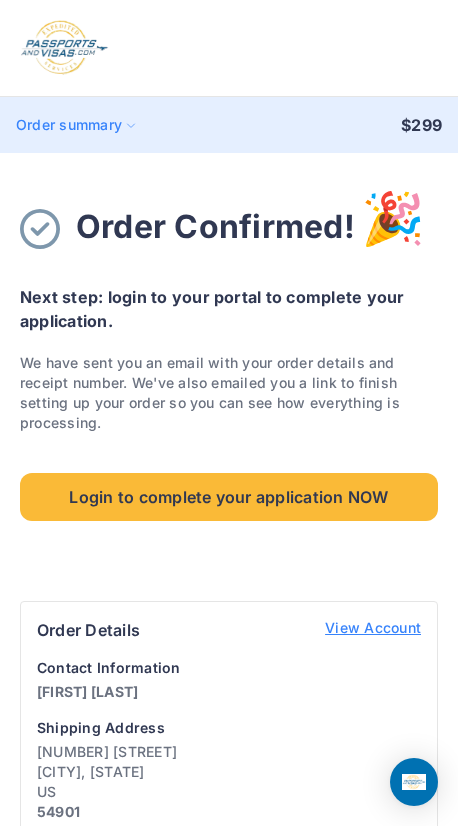 scroll, scrollTop: 179, scrollLeft: 0, axis: vertical 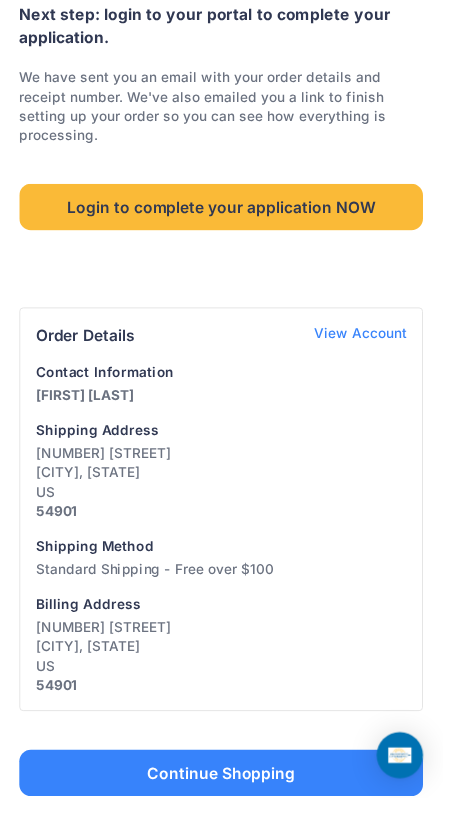 click on "View Account" at bounding box center [373, 347] 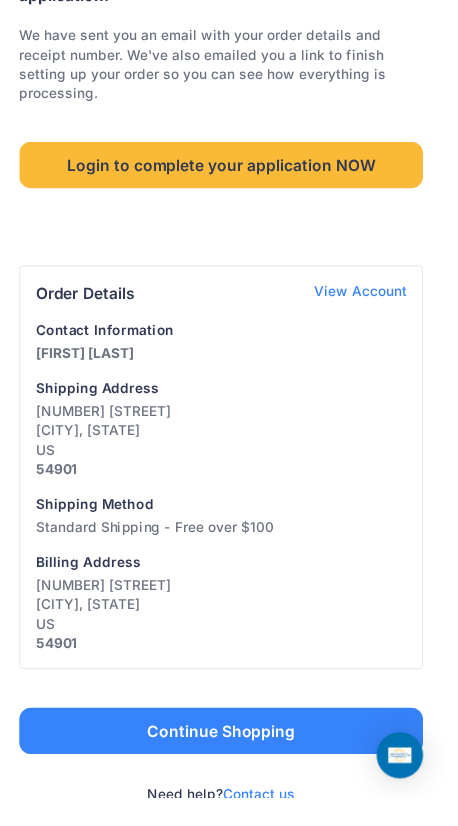 scroll, scrollTop: 357, scrollLeft: 0, axis: vertical 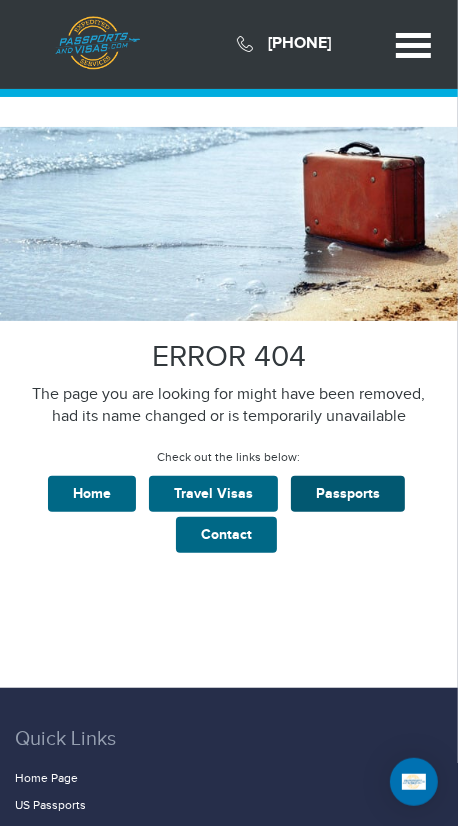 click on "Passports" at bounding box center [348, 494] 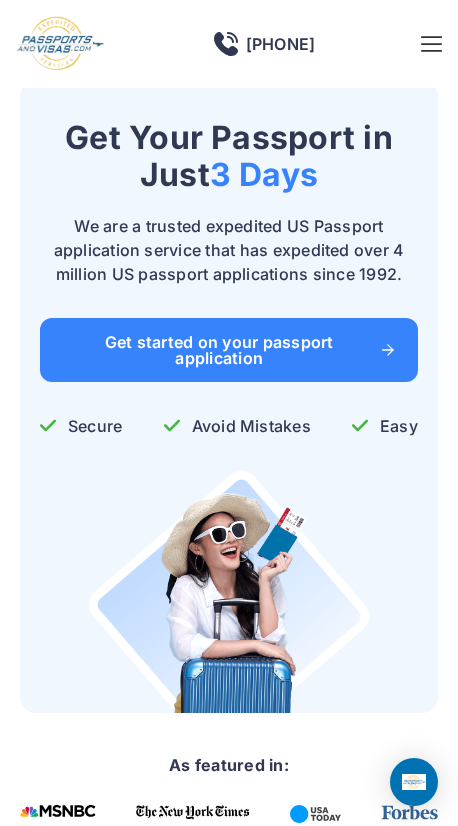 scroll, scrollTop: 0, scrollLeft: 0, axis: both 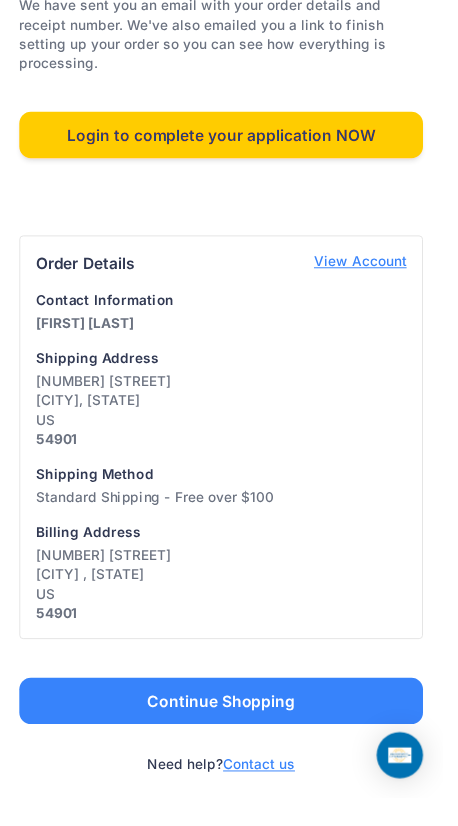 click on "Login to complete your application NOW" at bounding box center [229, 140] 